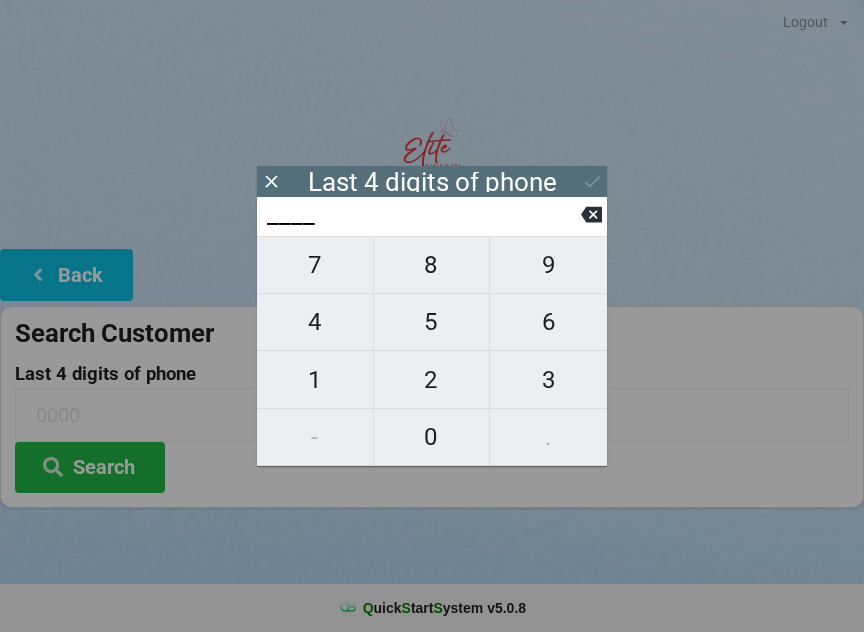 scroll, scrollTop: 0, scrollLeft: 0, axis: both 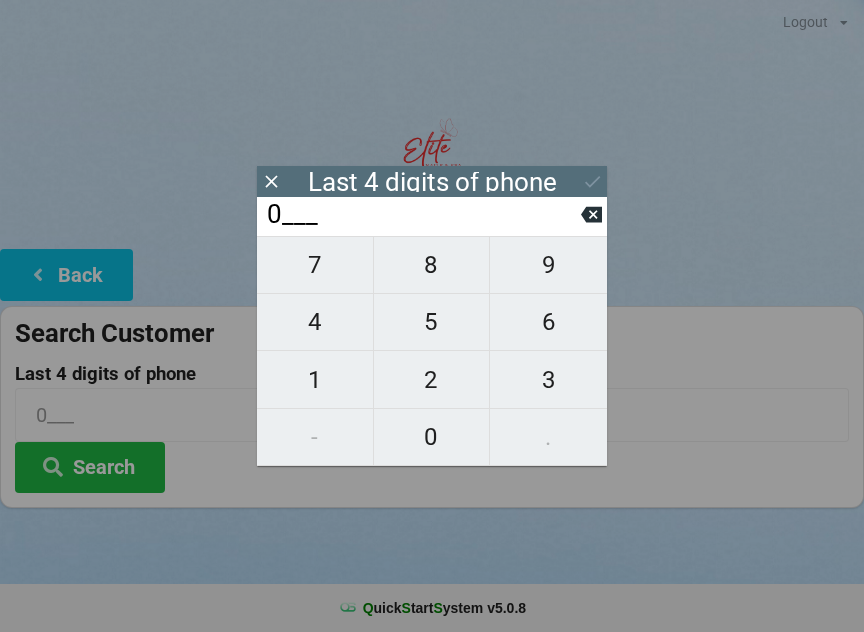 click on "0" at bounding box center (315, 265) 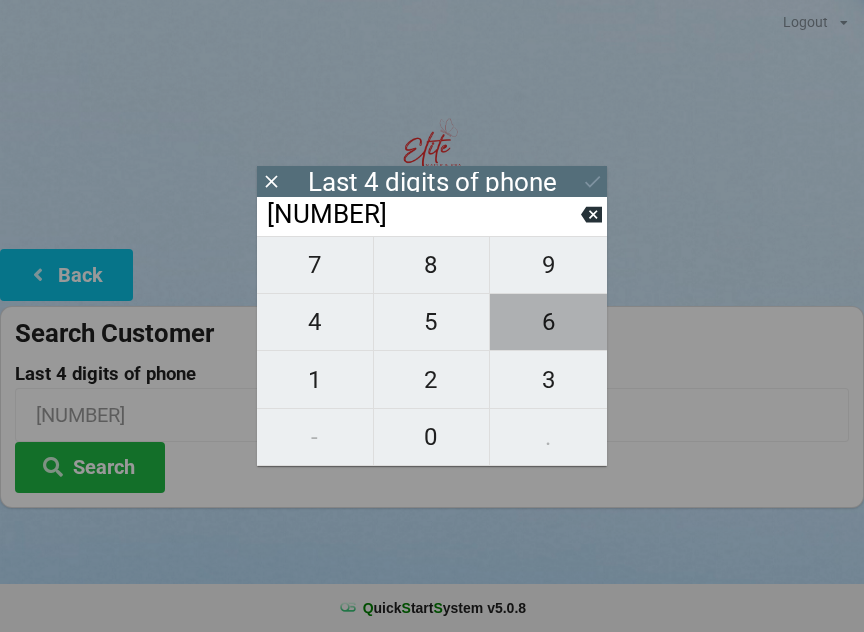 click on "6" at bounding box center (315, 265) 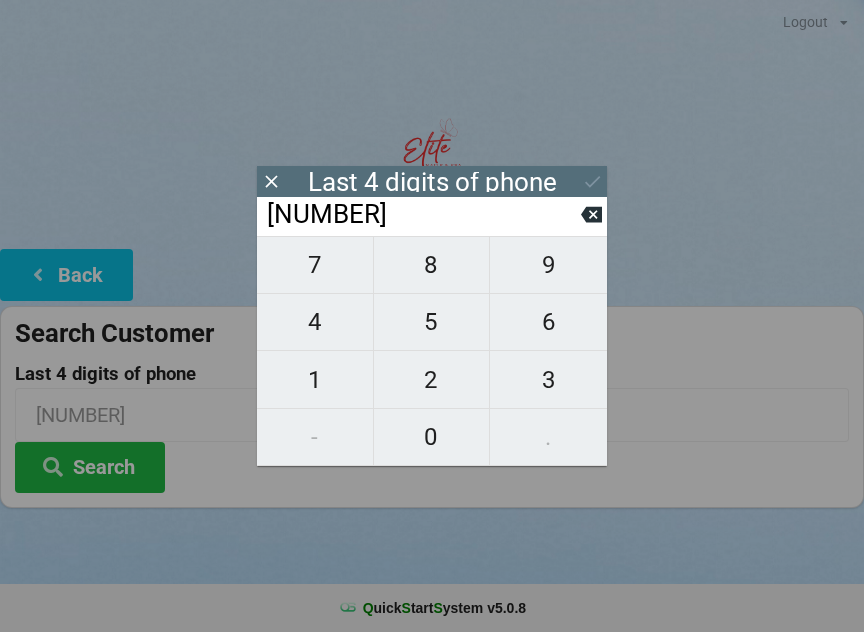 click on "1" at bounding box center [315, 265] 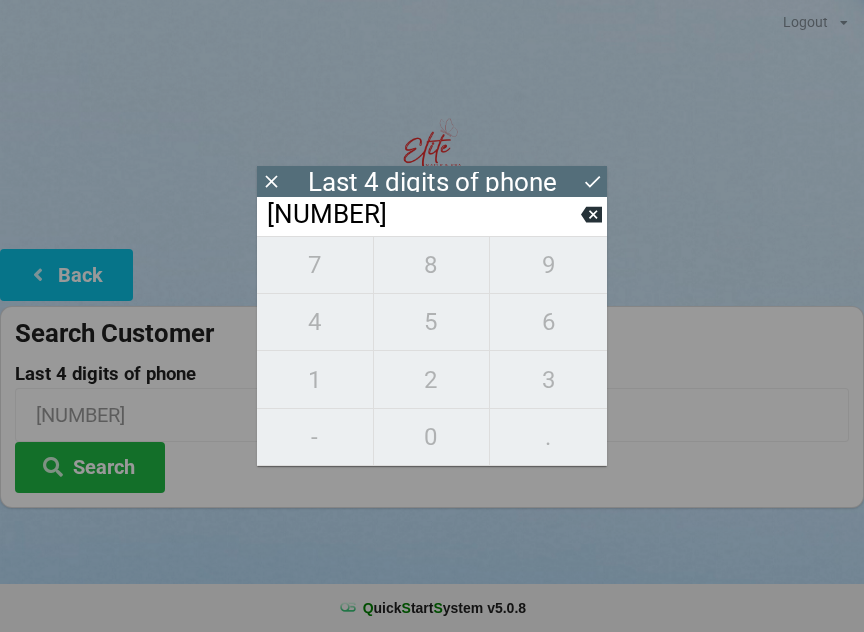 click on "Search" at bounding box center [90, 467] 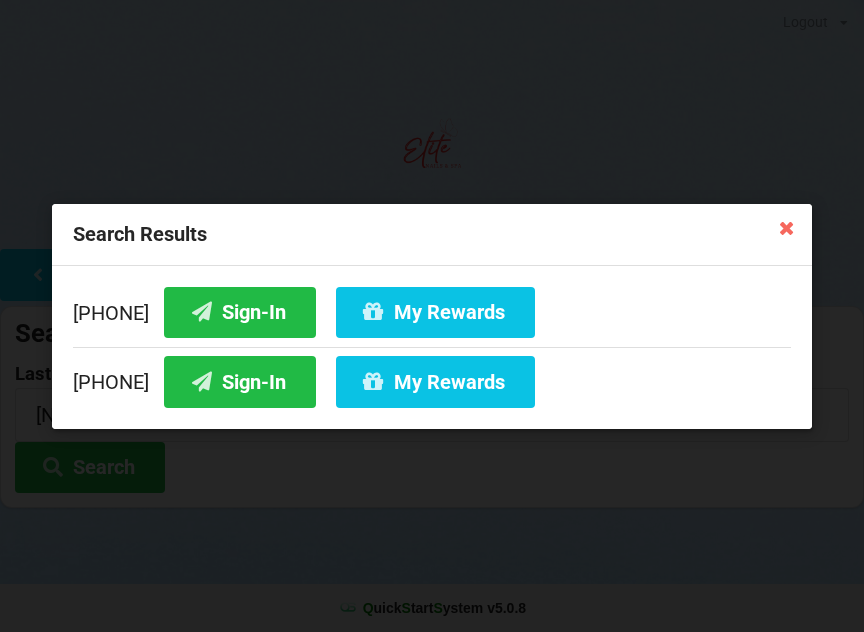 click on "Sign-In" at bounding box center (240, 311) 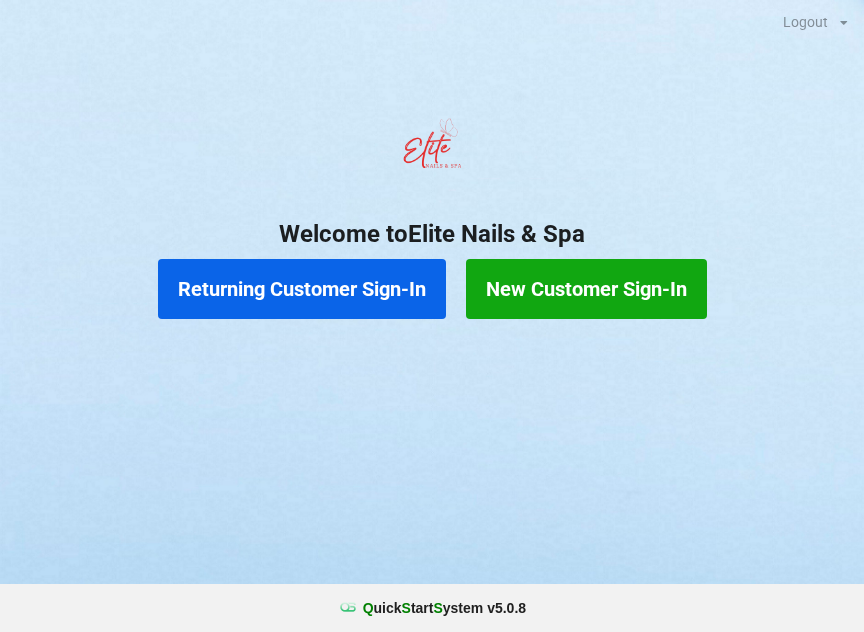 click on "New Customer Sign-In" at bounding box center (586, 289) 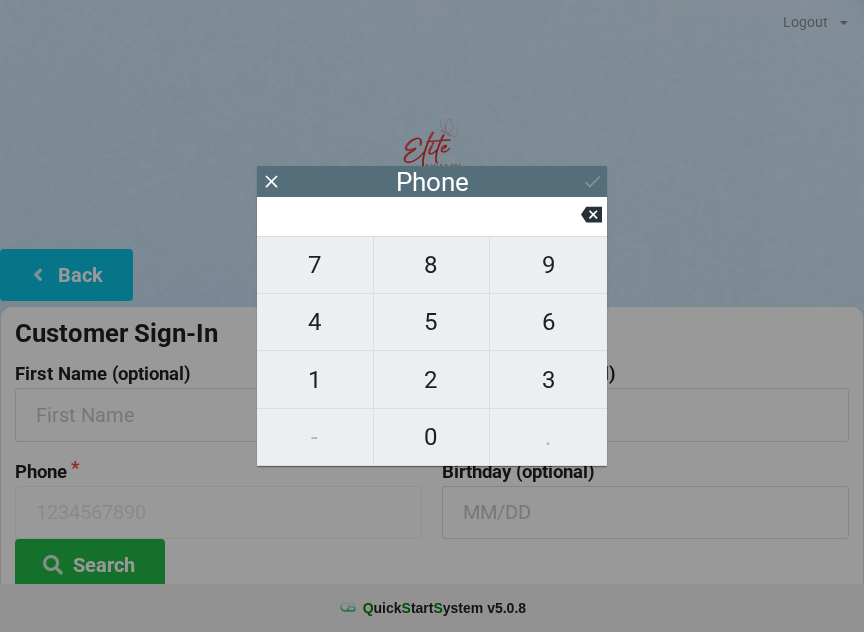click on "6" at bounding box center [315, 265] 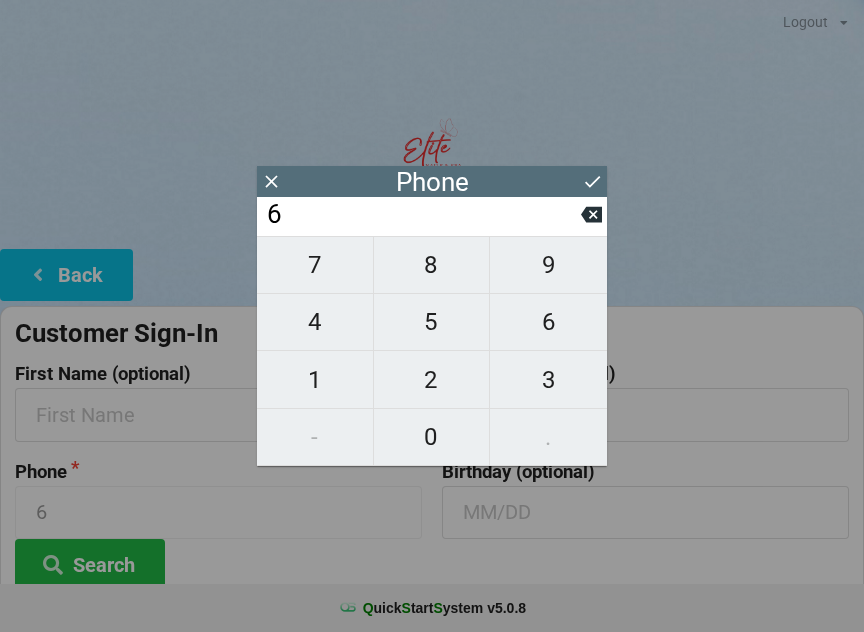 click on "1" at bounding box center (315, 265) 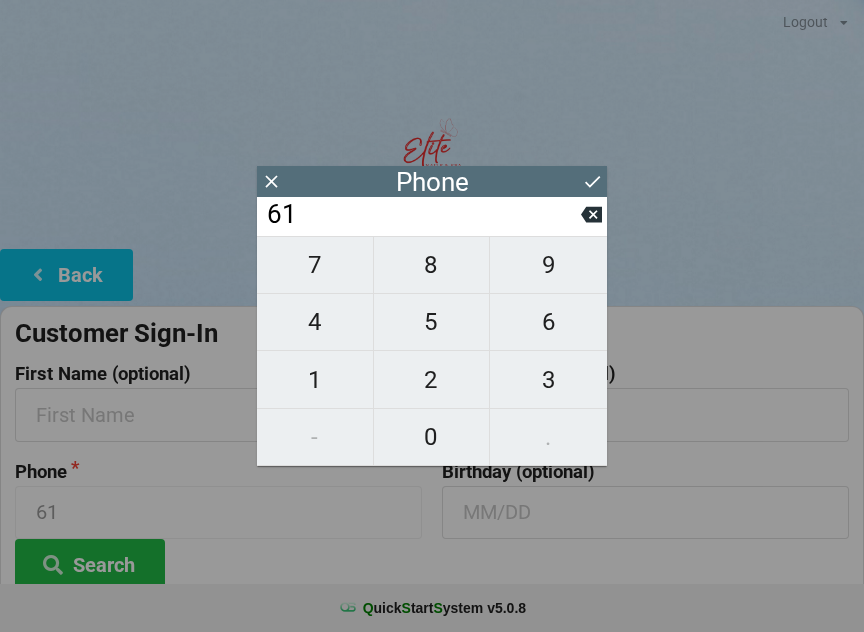 click on "2" at bounding box center [315, 265] 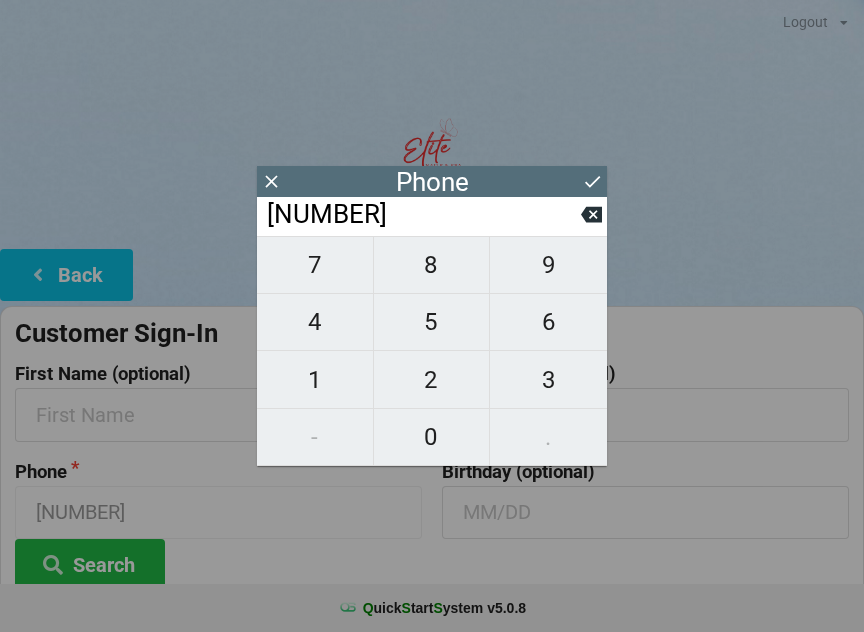 click on "3" at bounding box center (315, 265) 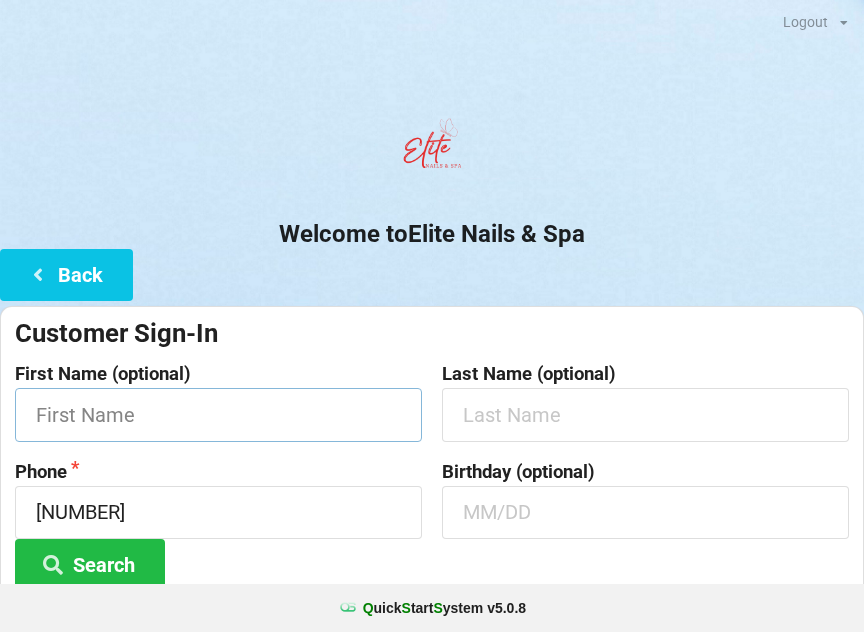 click at bounding box center (218, 414) 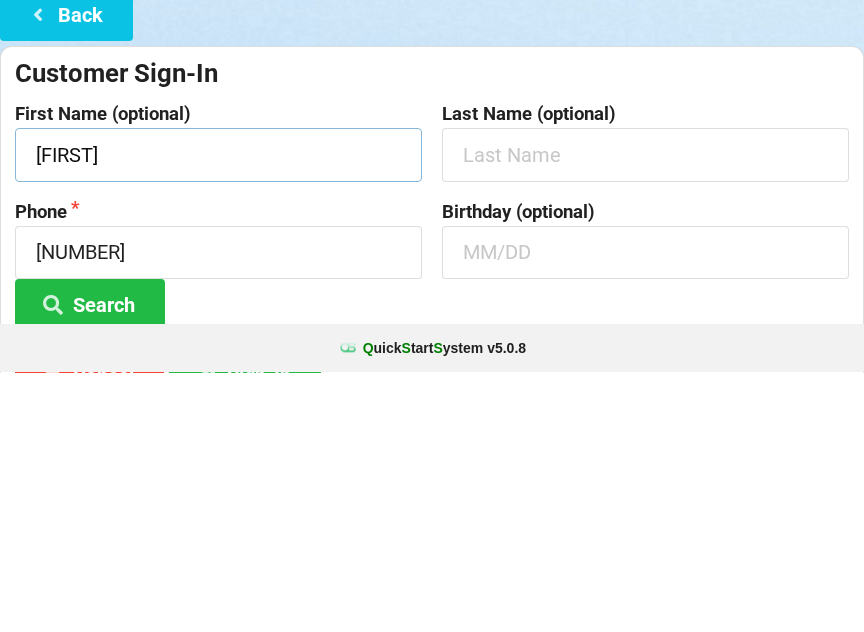 type on "[FIRST]" 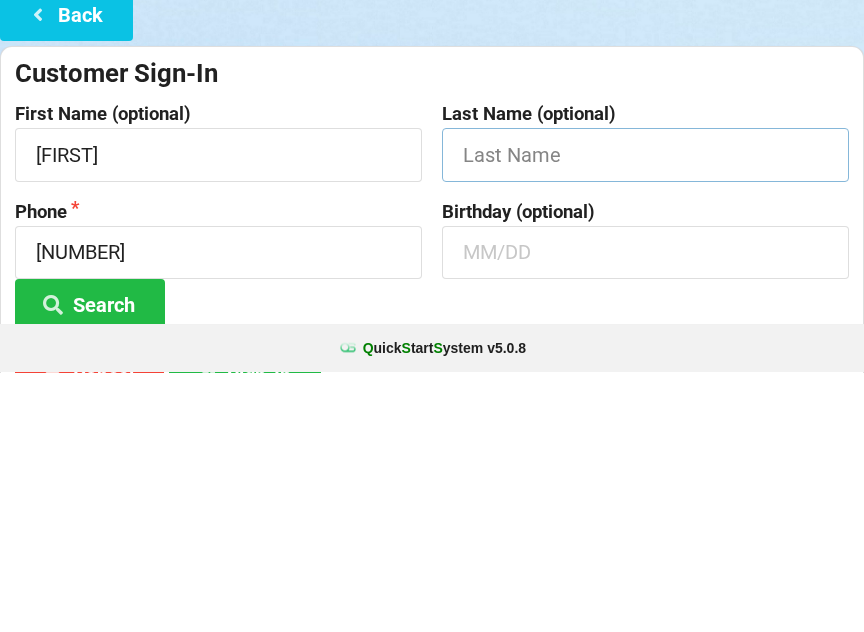 click at bounding box center [218, 414] 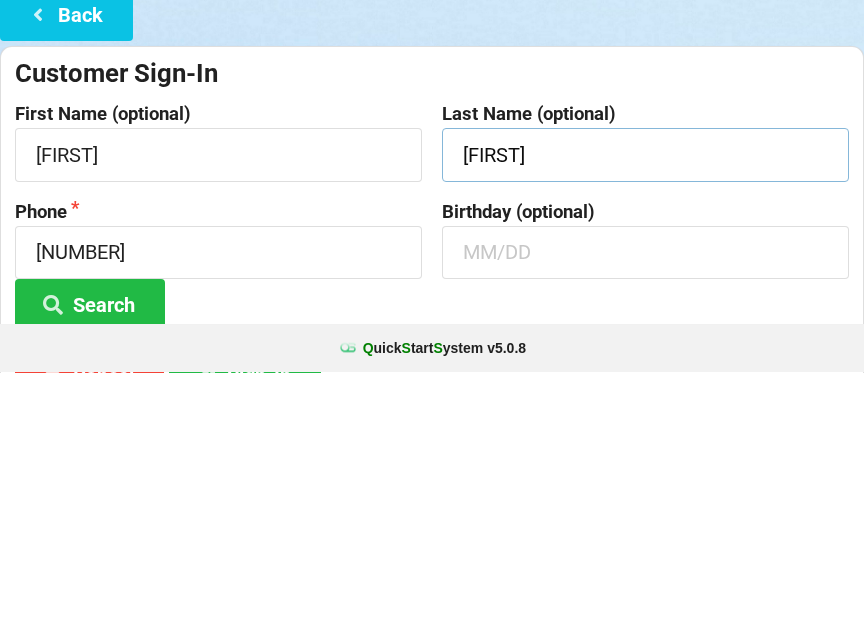 type on "[FIRST]" 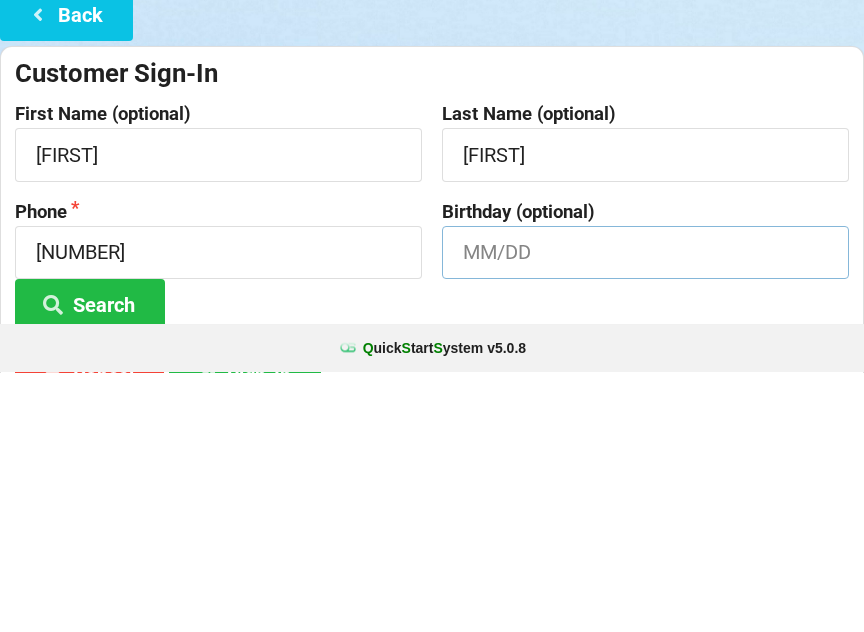 click at bounding box center (218, 414) 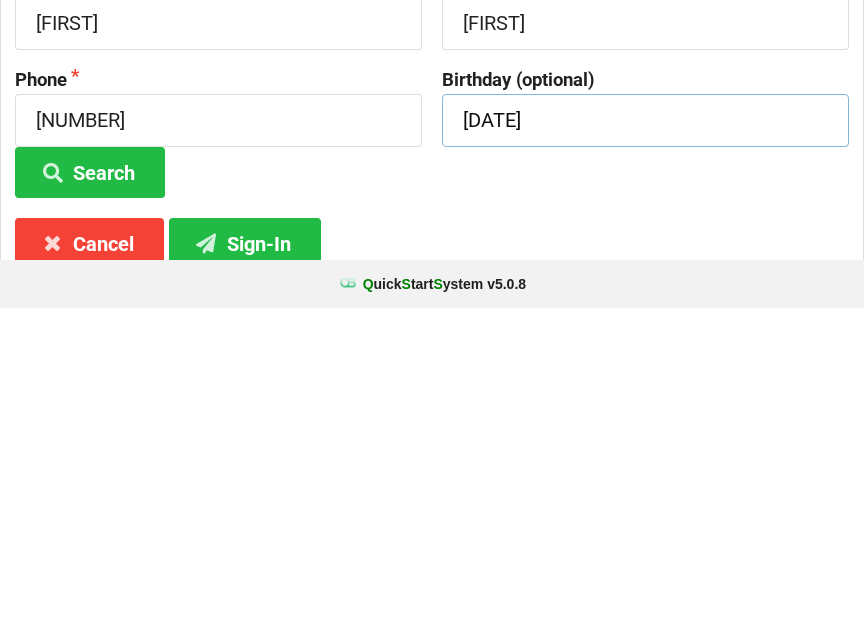 type on "[DATE]" 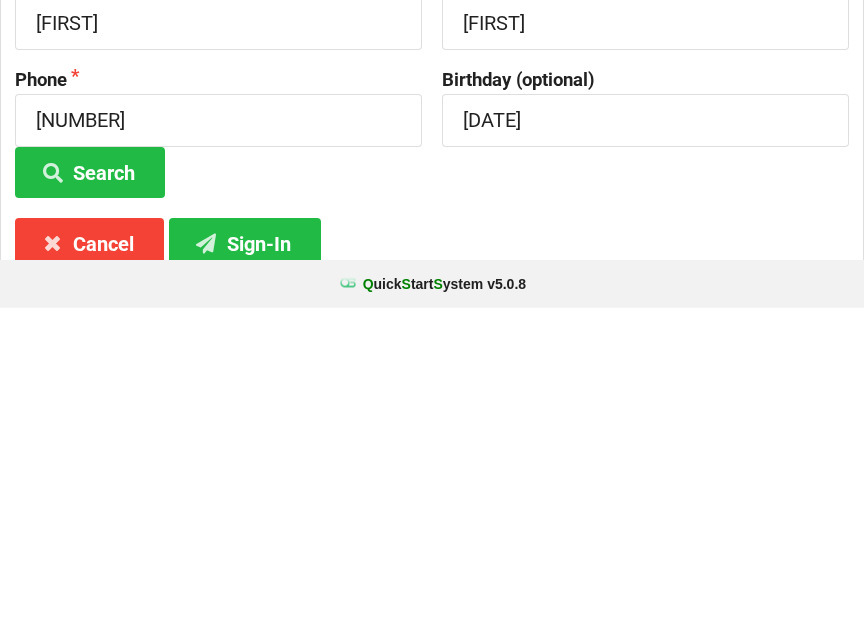 click on "Sign-In" at bounding box center (90, 496) 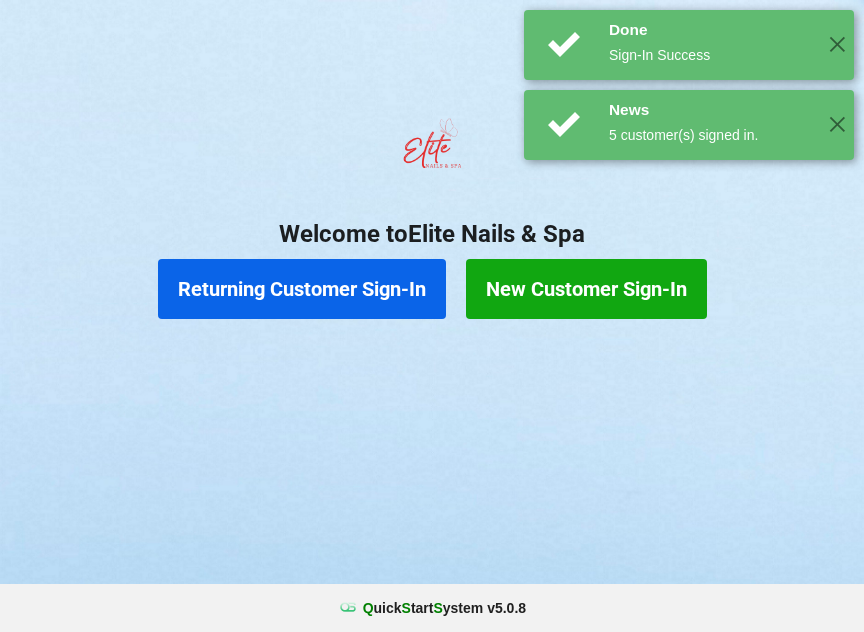 scroll, scrollTop: 0, scrollLeft: 0, axis: both 